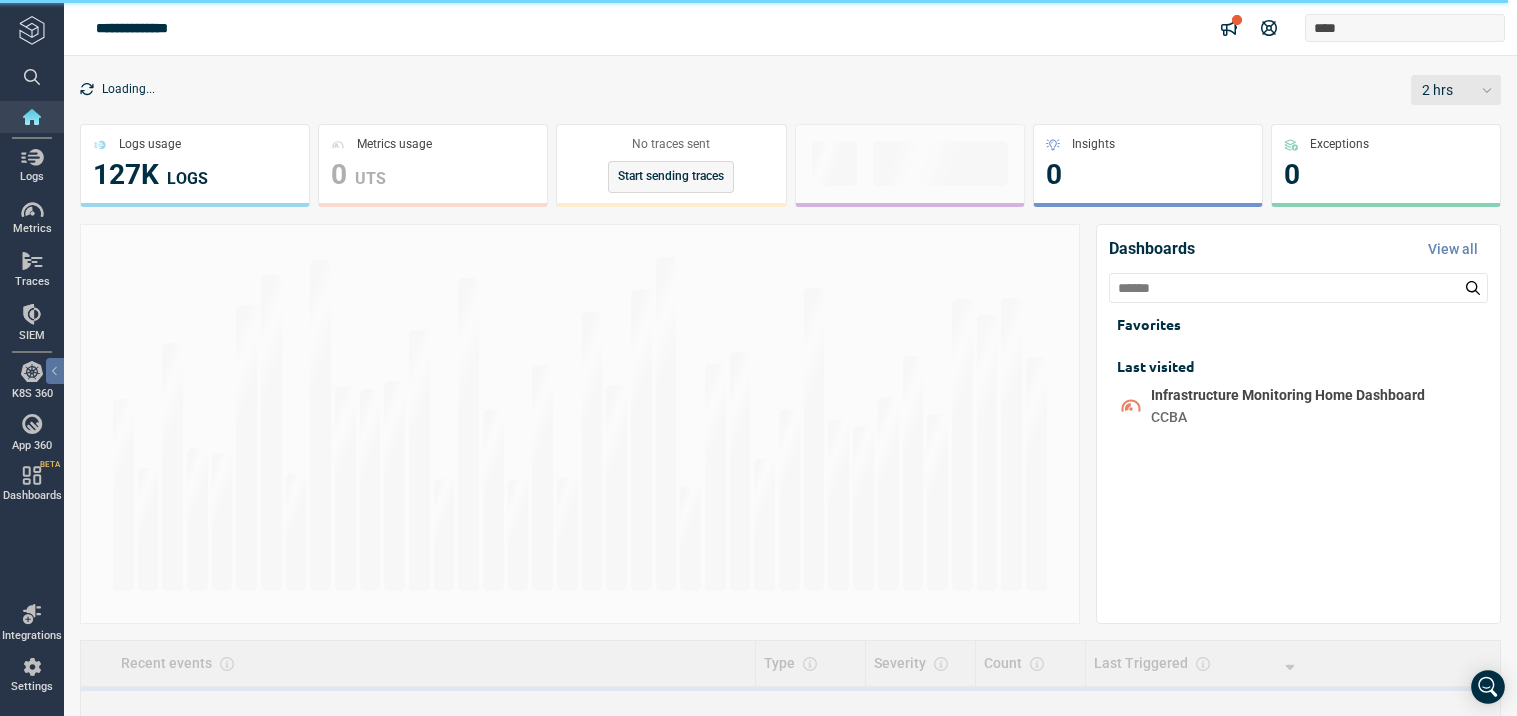 scroll, scrollTop: 0, scrollLeft: 0, axis: both 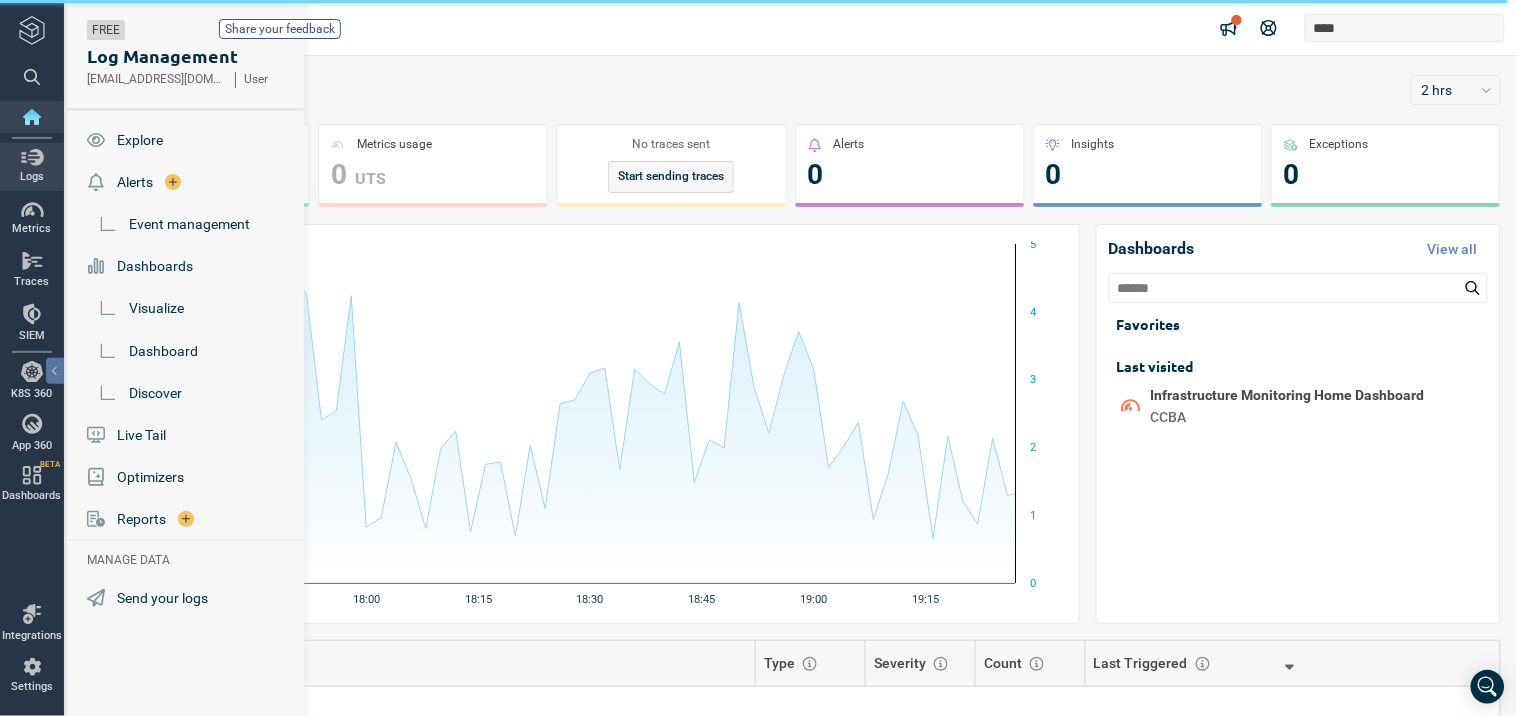 click at bounding box center [32, 157] 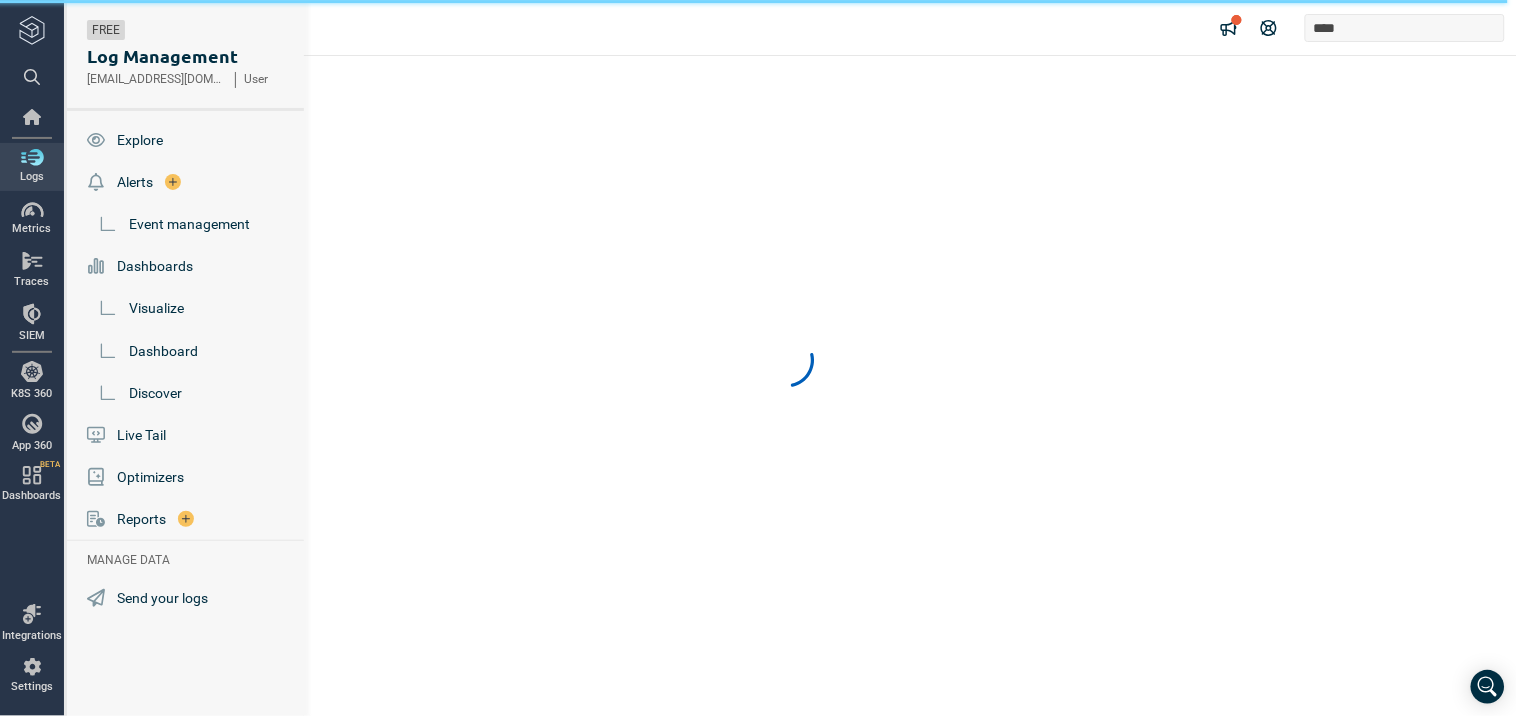 scroll, scrollTop: 0, scrollLeft: 0, axis: both 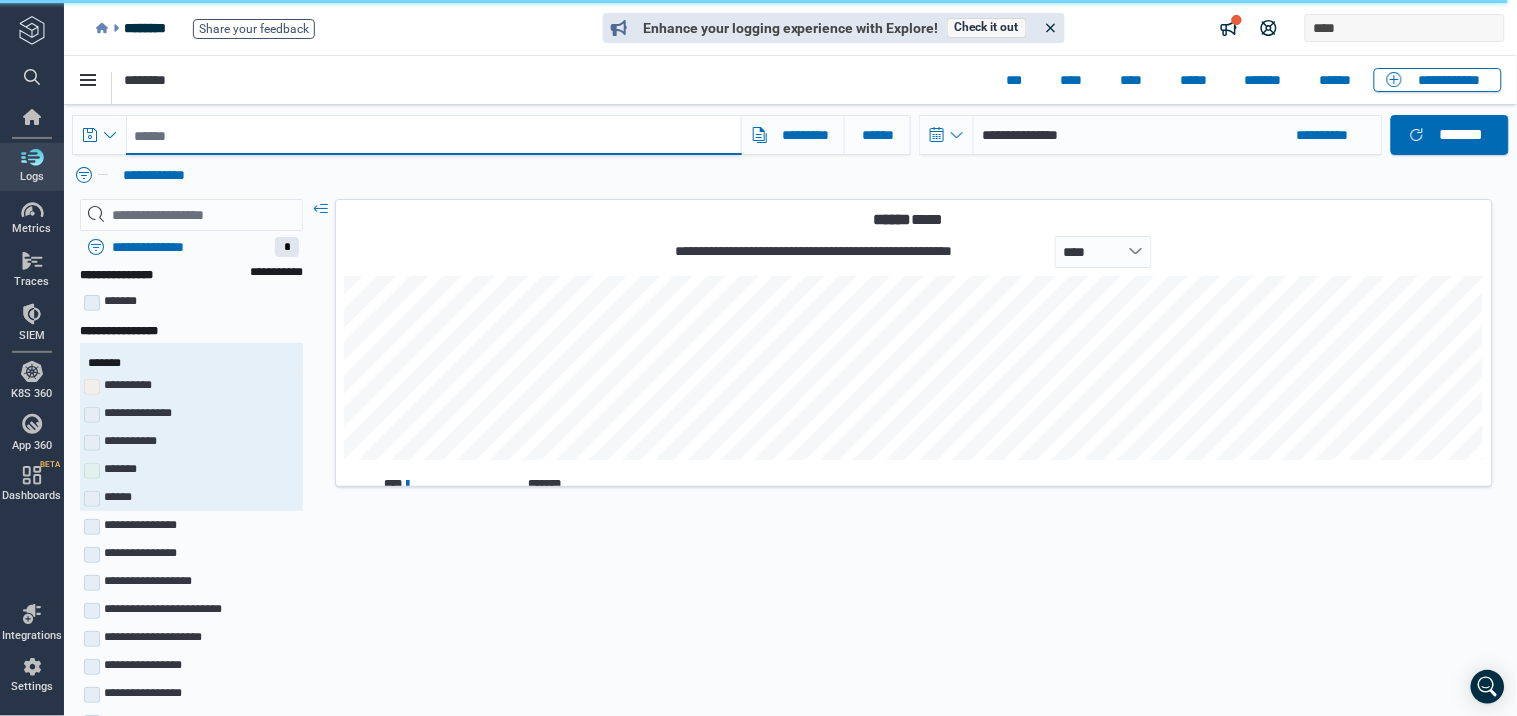click at bounding box center (433, 134) 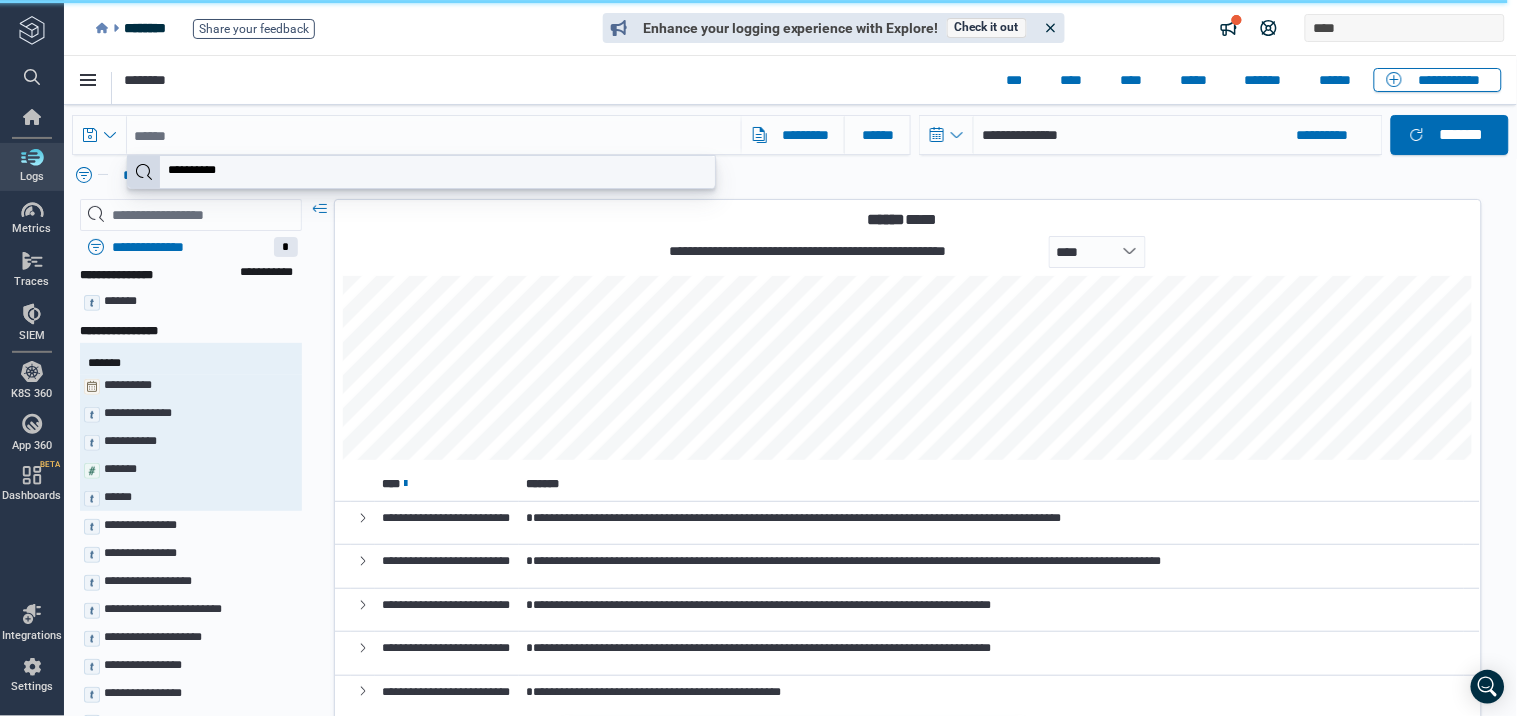 click on "**********" at bounding box center [420, 171] 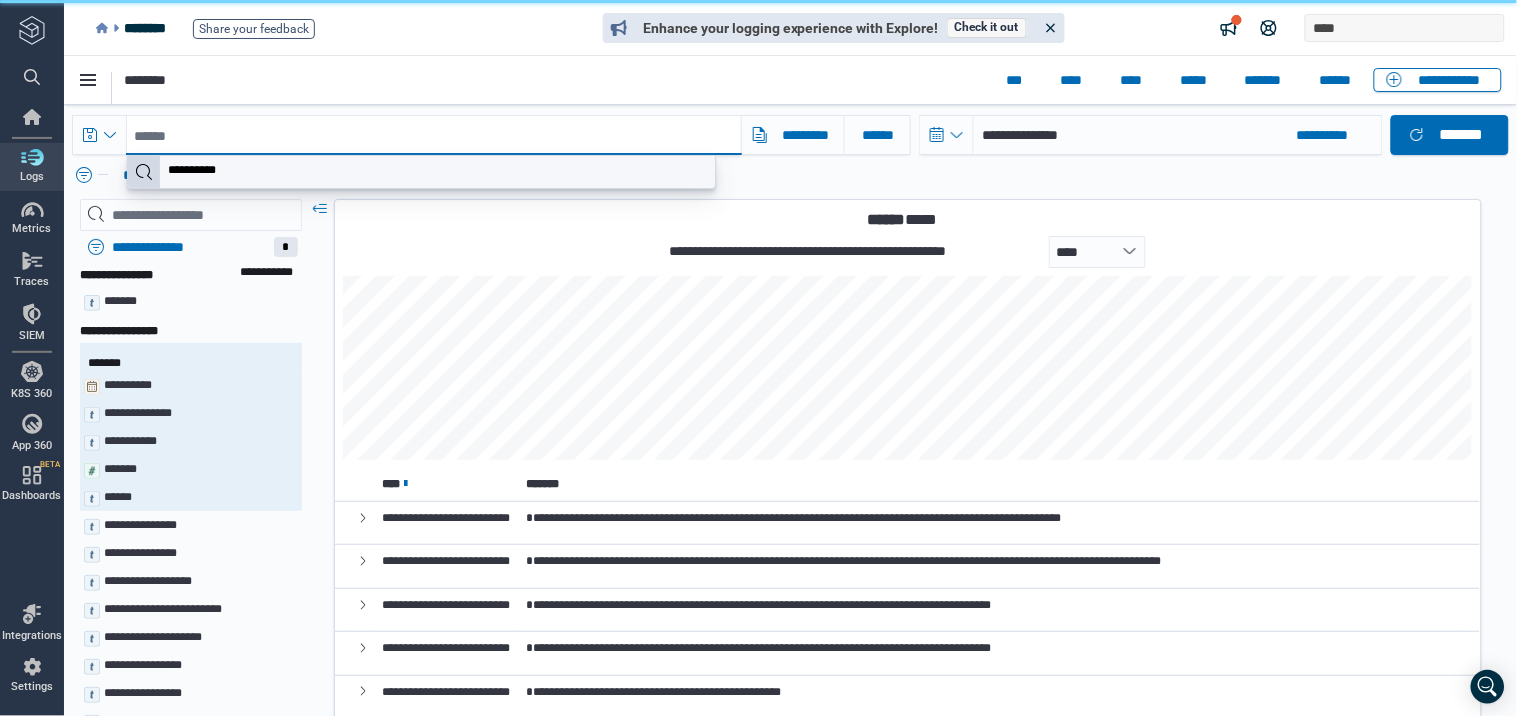type on "**********" 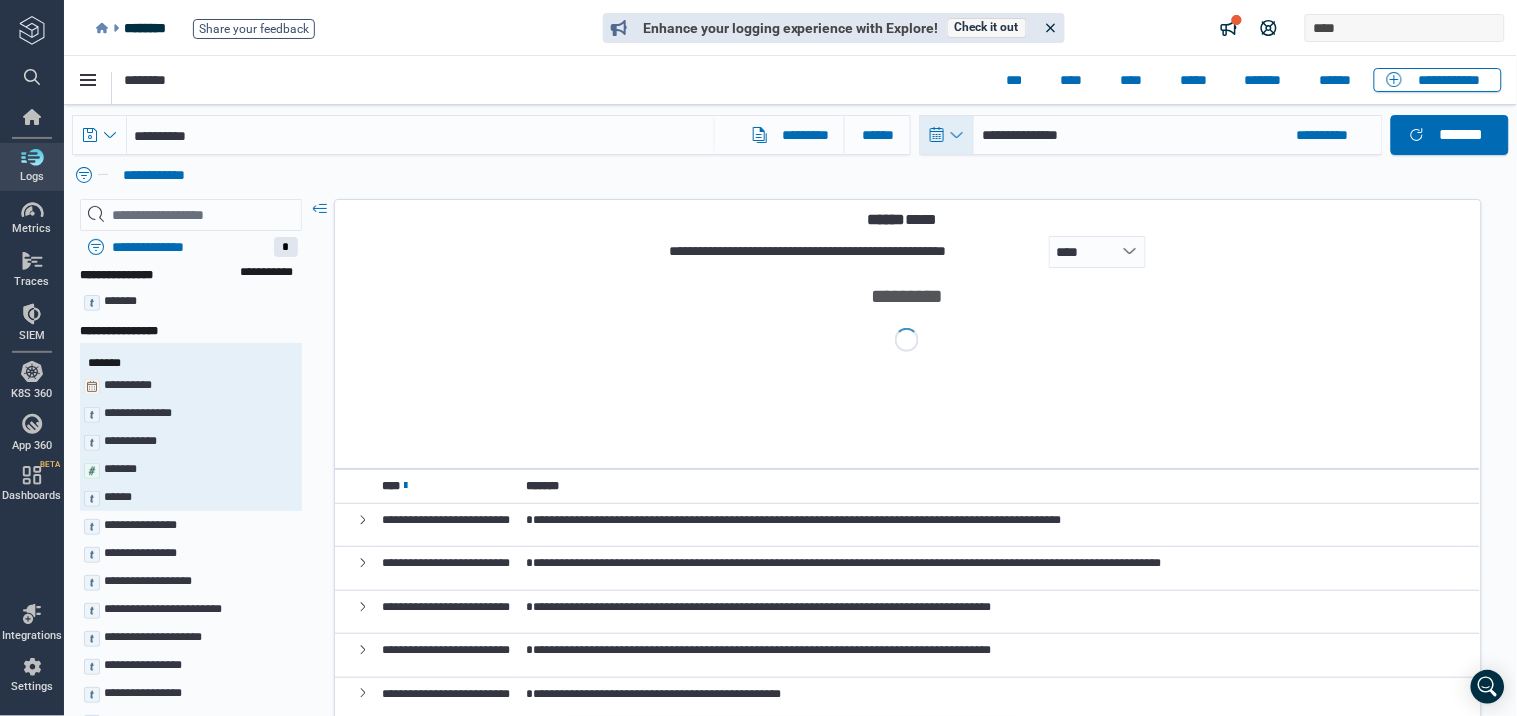 click 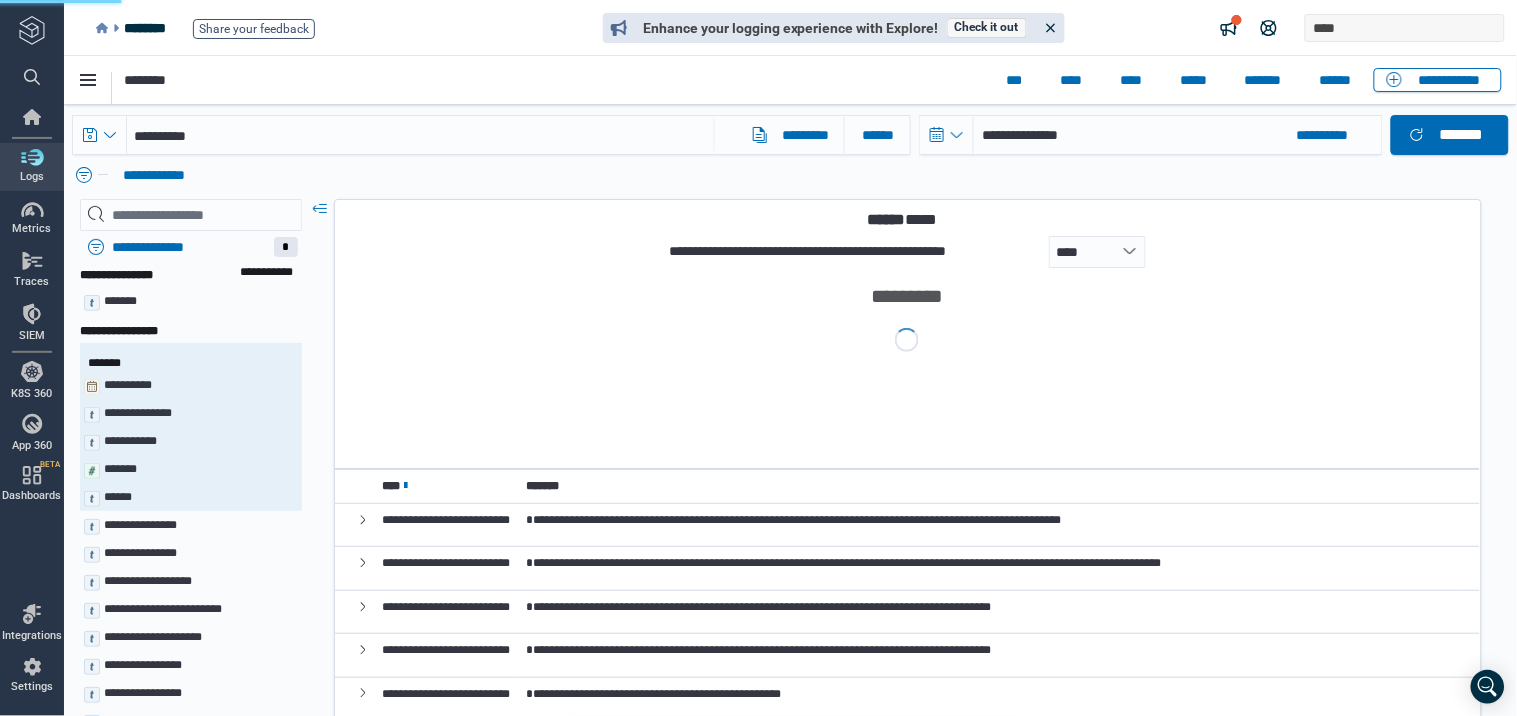 select on "*" 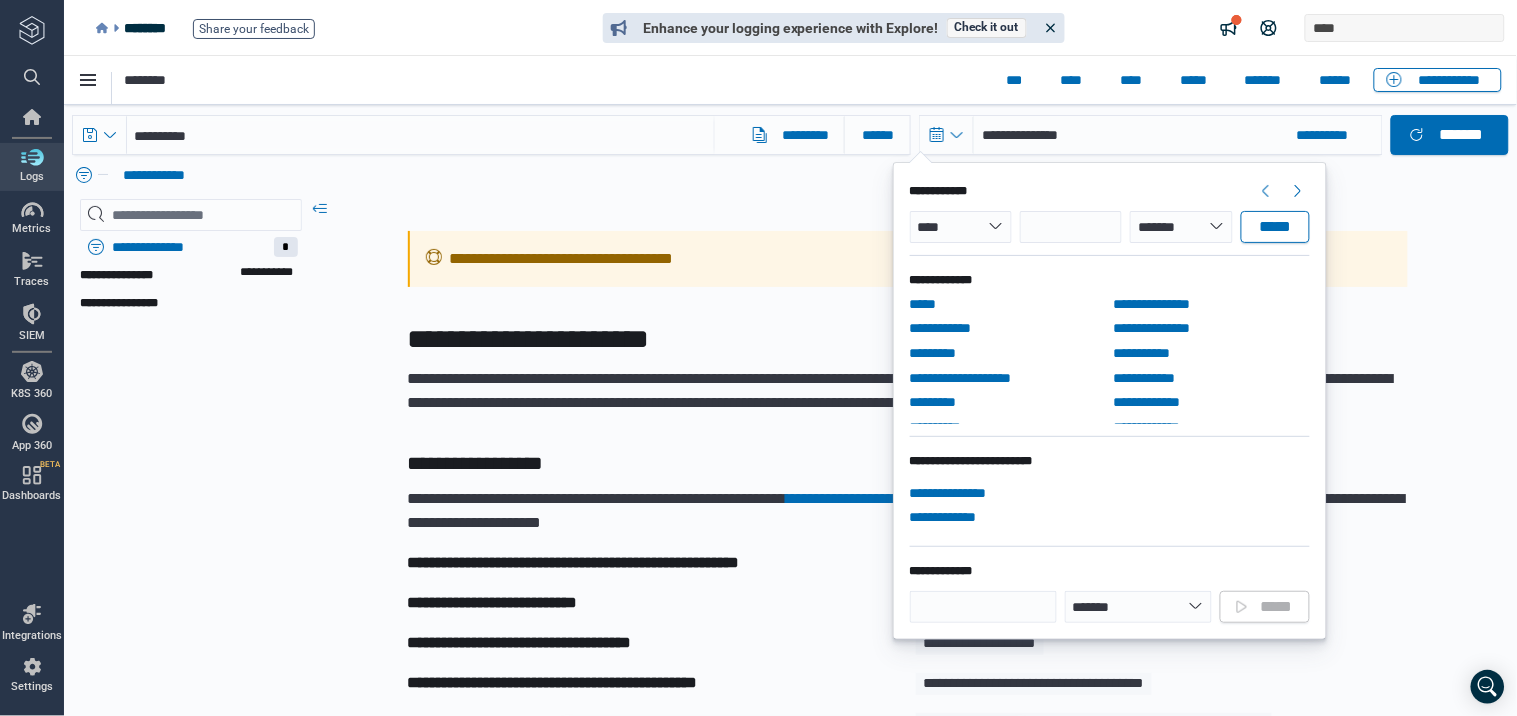 scroll, scrollTop: 111, scrollLeft: 0, axis: vertical 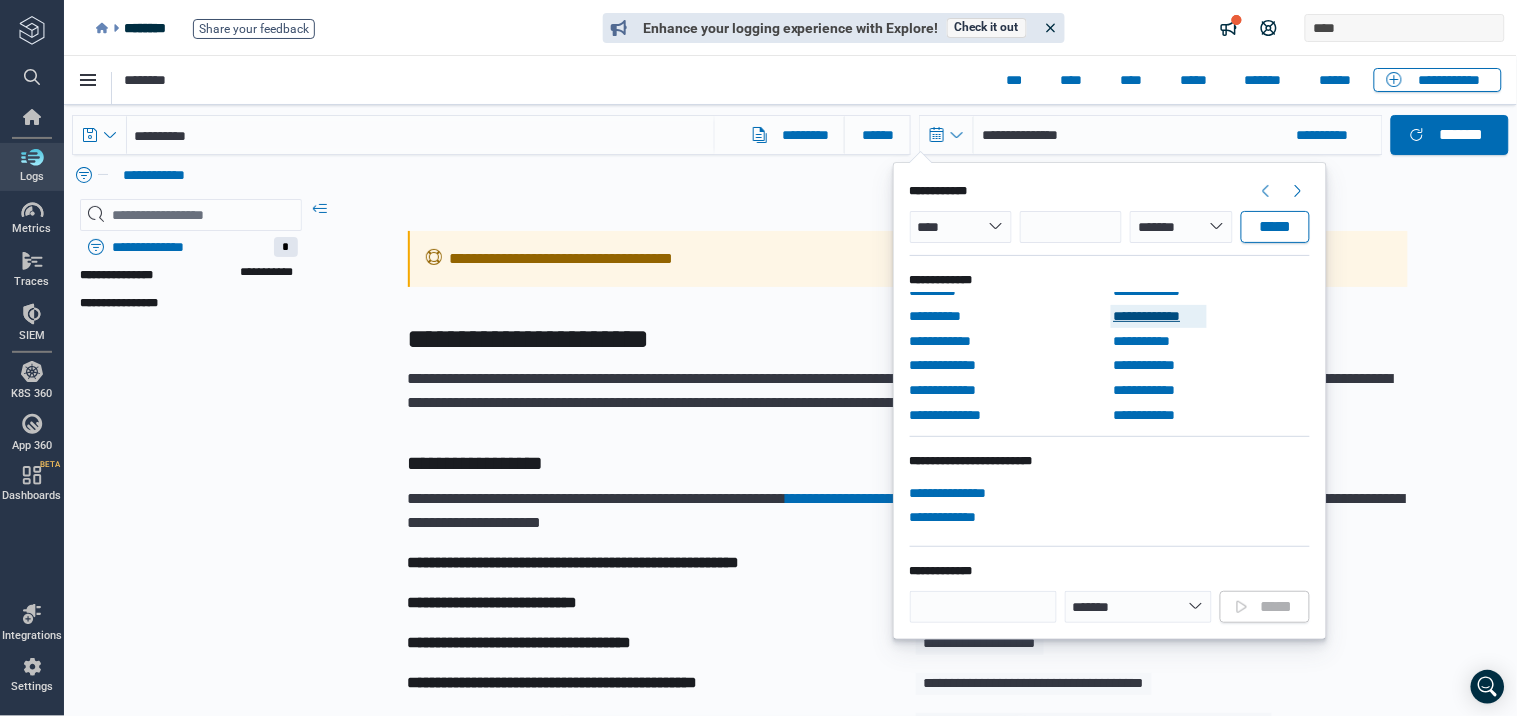 click on "**********" at bounding box center [1158, 315] 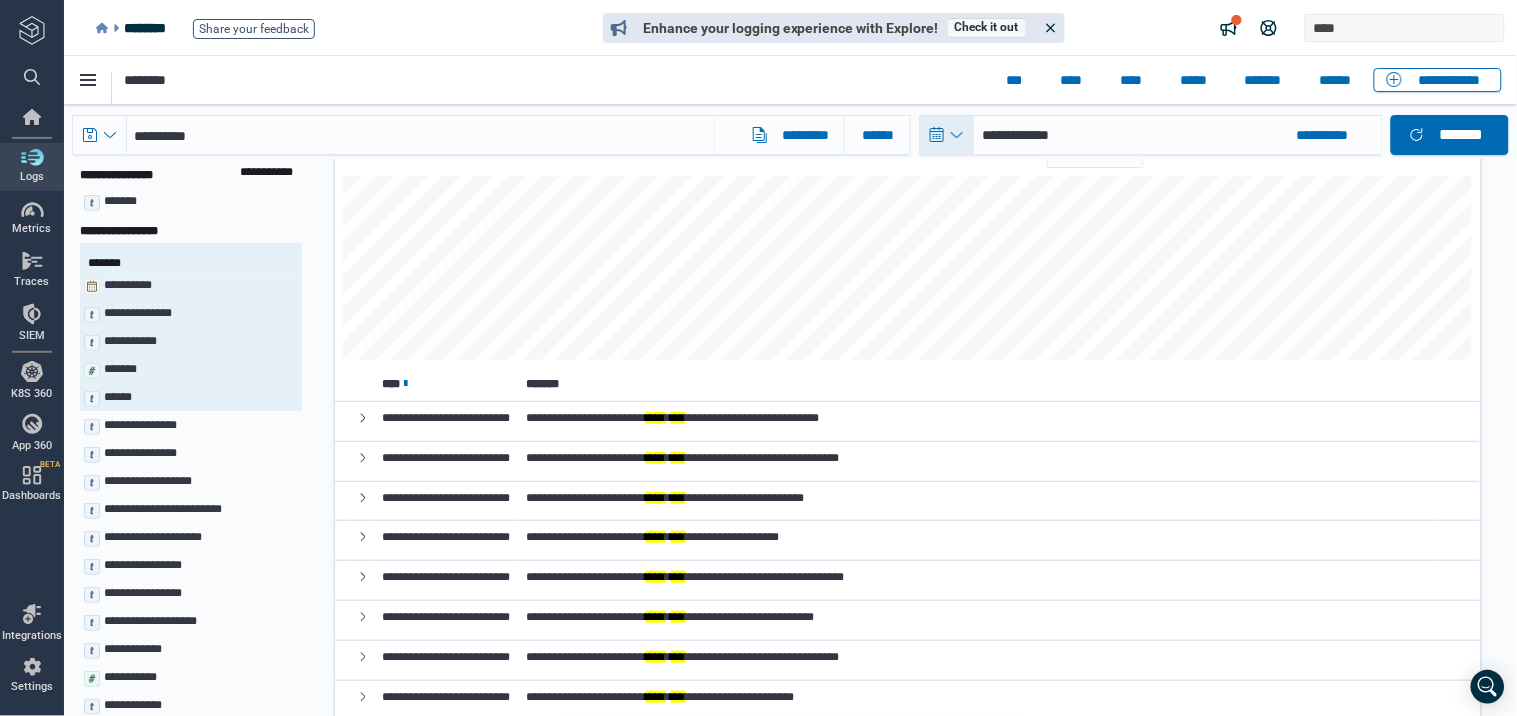 scroll, scrollTop: 222, scrollLeft: 0, axis: vertical 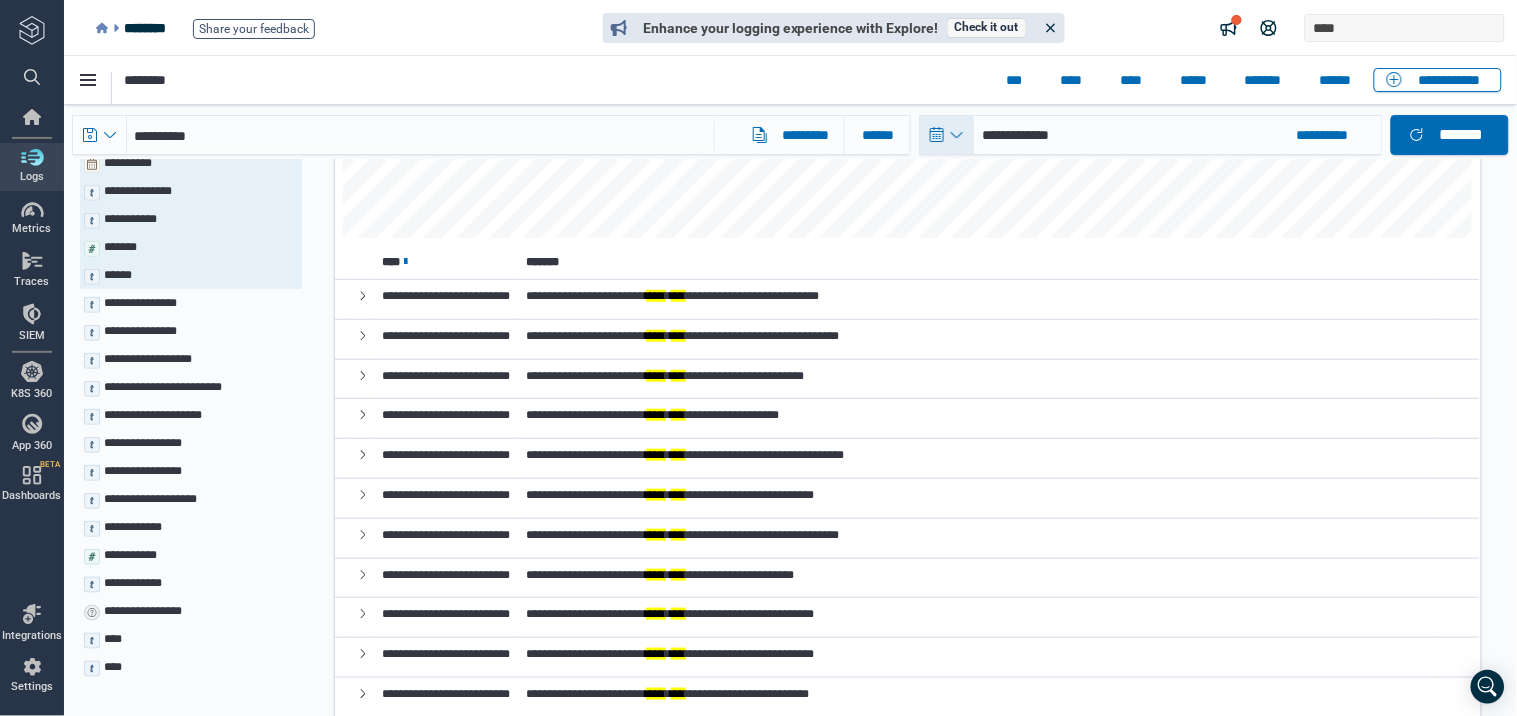 type 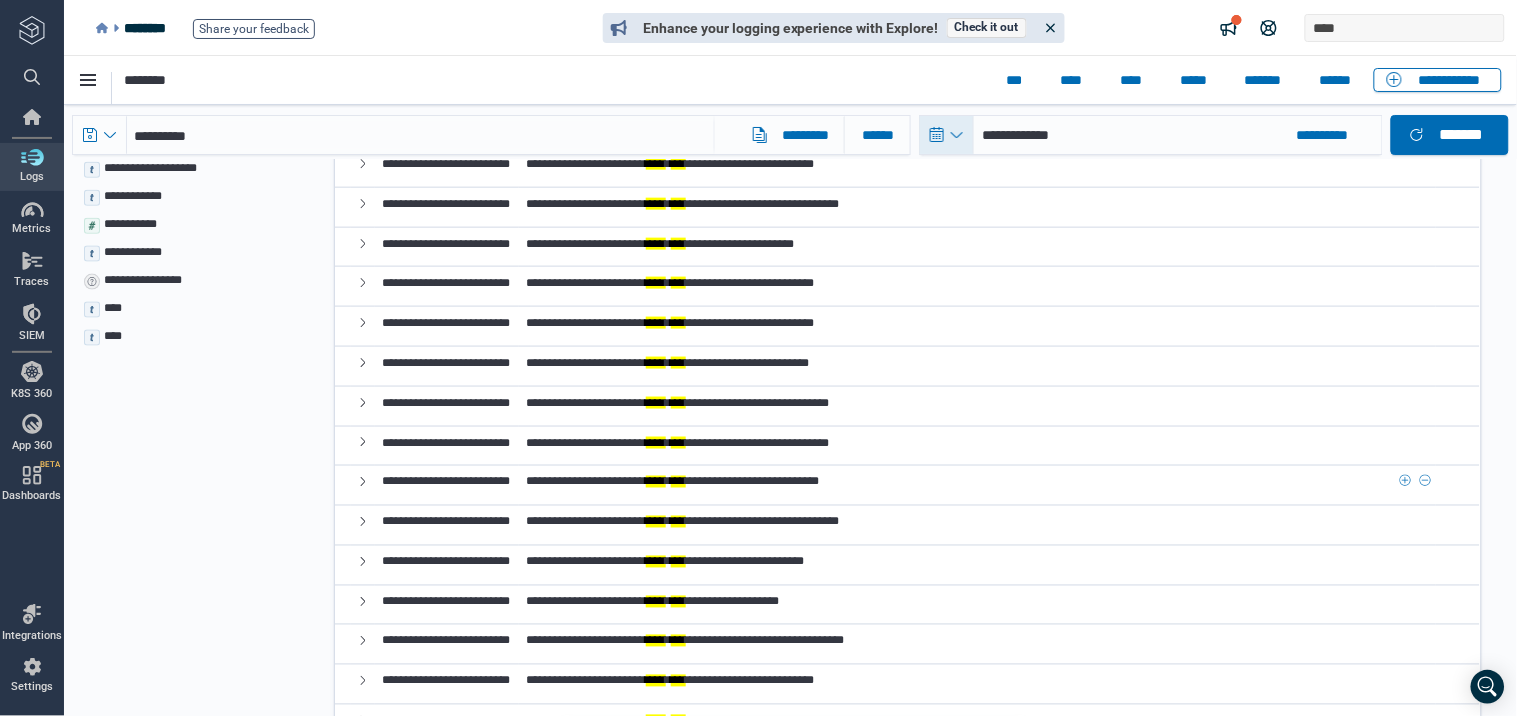 scroll, scrollTop: 555, scrollLeft: 0, axis: vertical 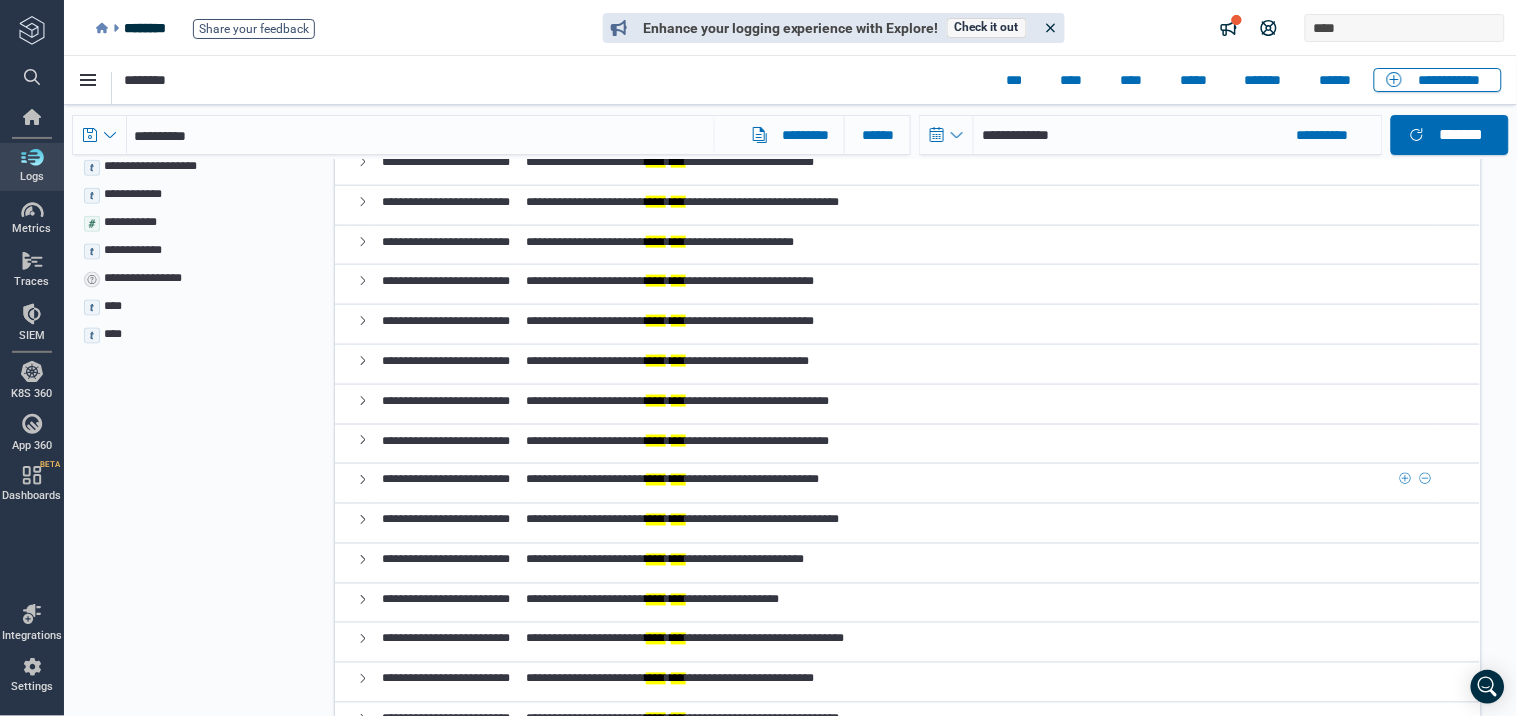 click on "**********" at bounding box center (672, 479) 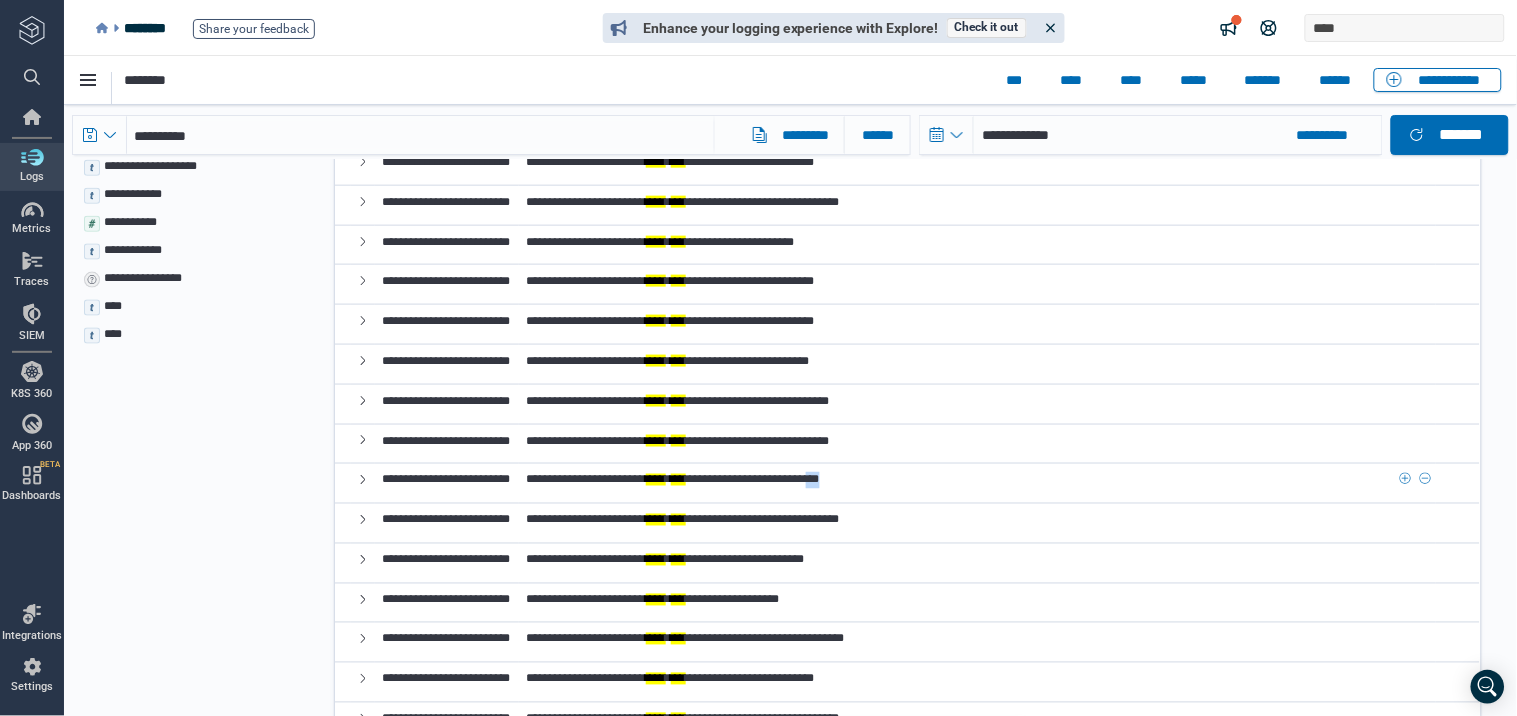 click on "**********" at bounding box center (672, 479) 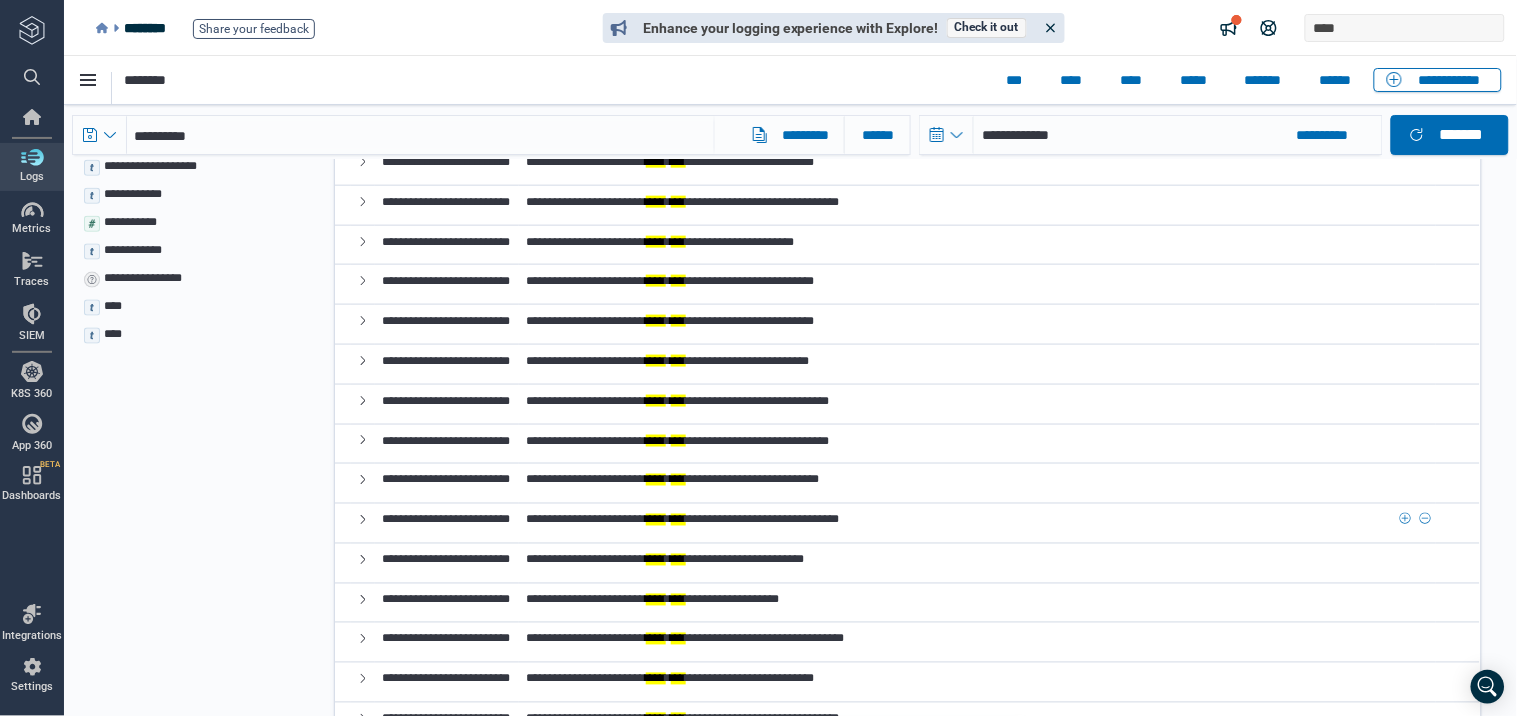 click on "**********" at bounding box center [682, 519] 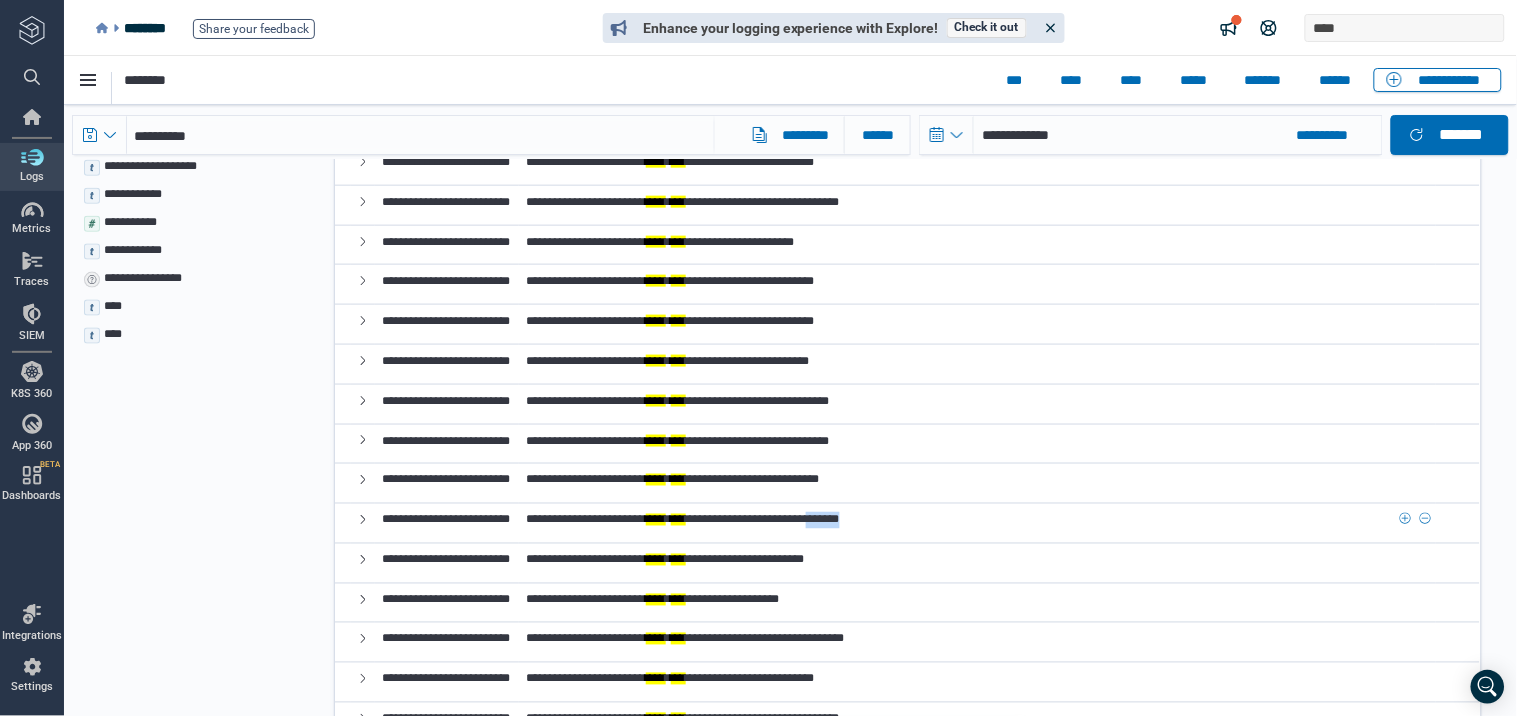 click on "**********" at bounding box center [682, 519] 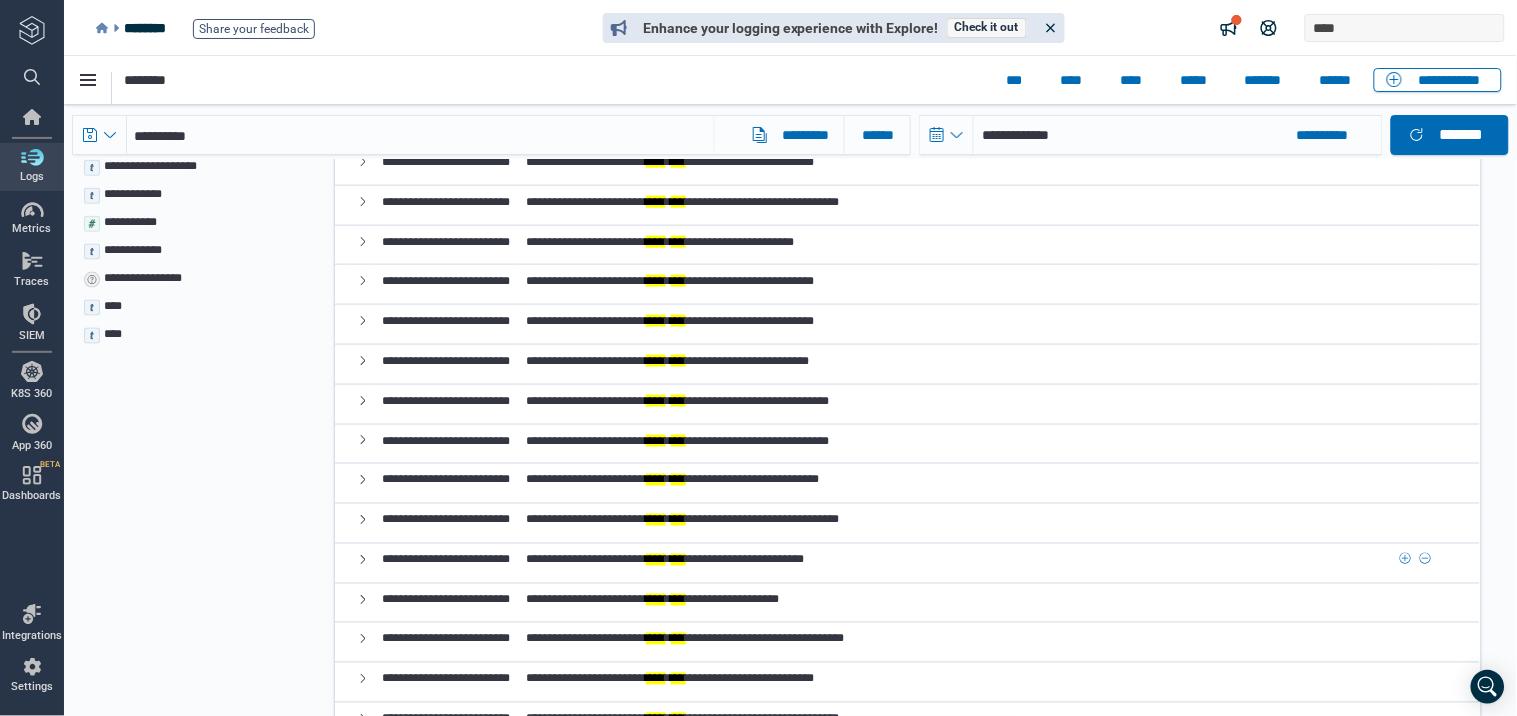 click on "**********" at bounding box center [665, 559] 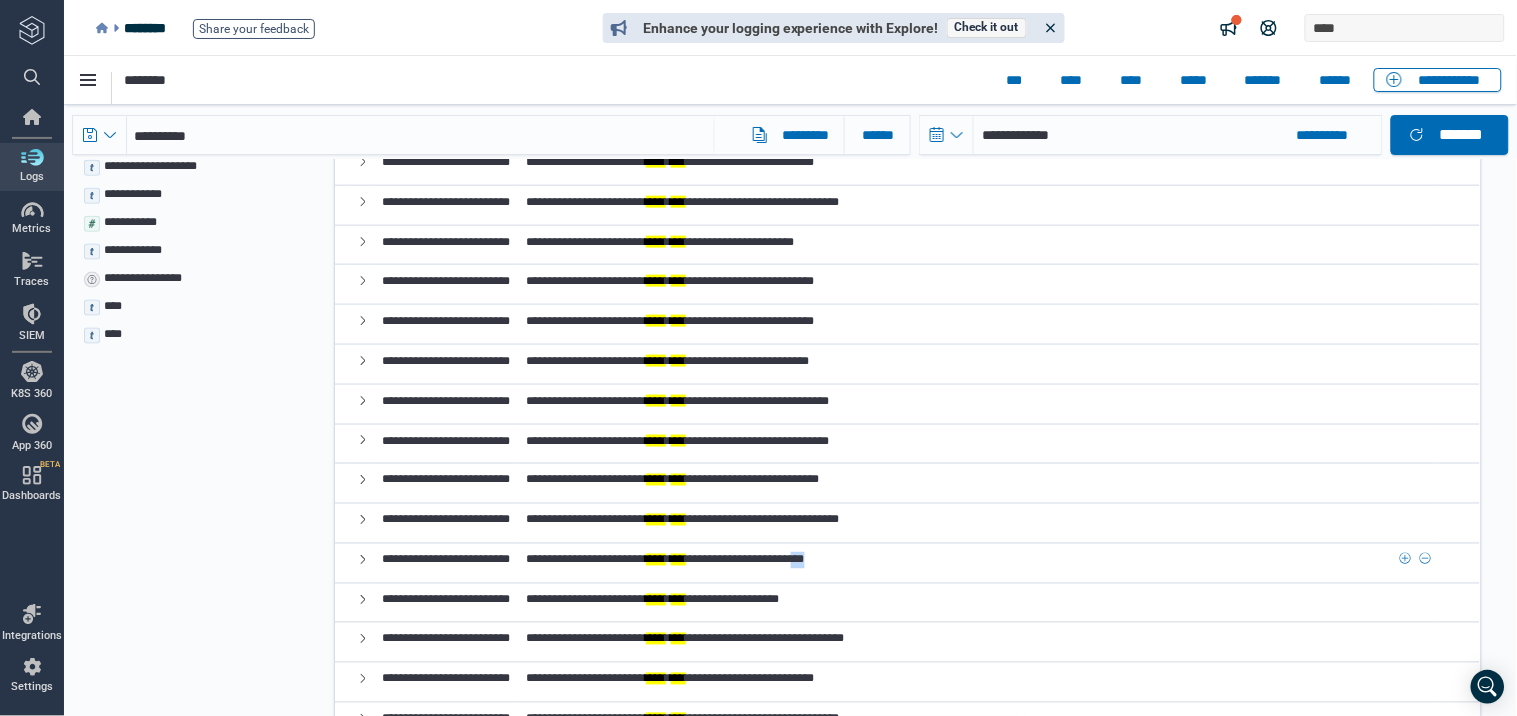 click on "**********" at bounding box center (665, 559) 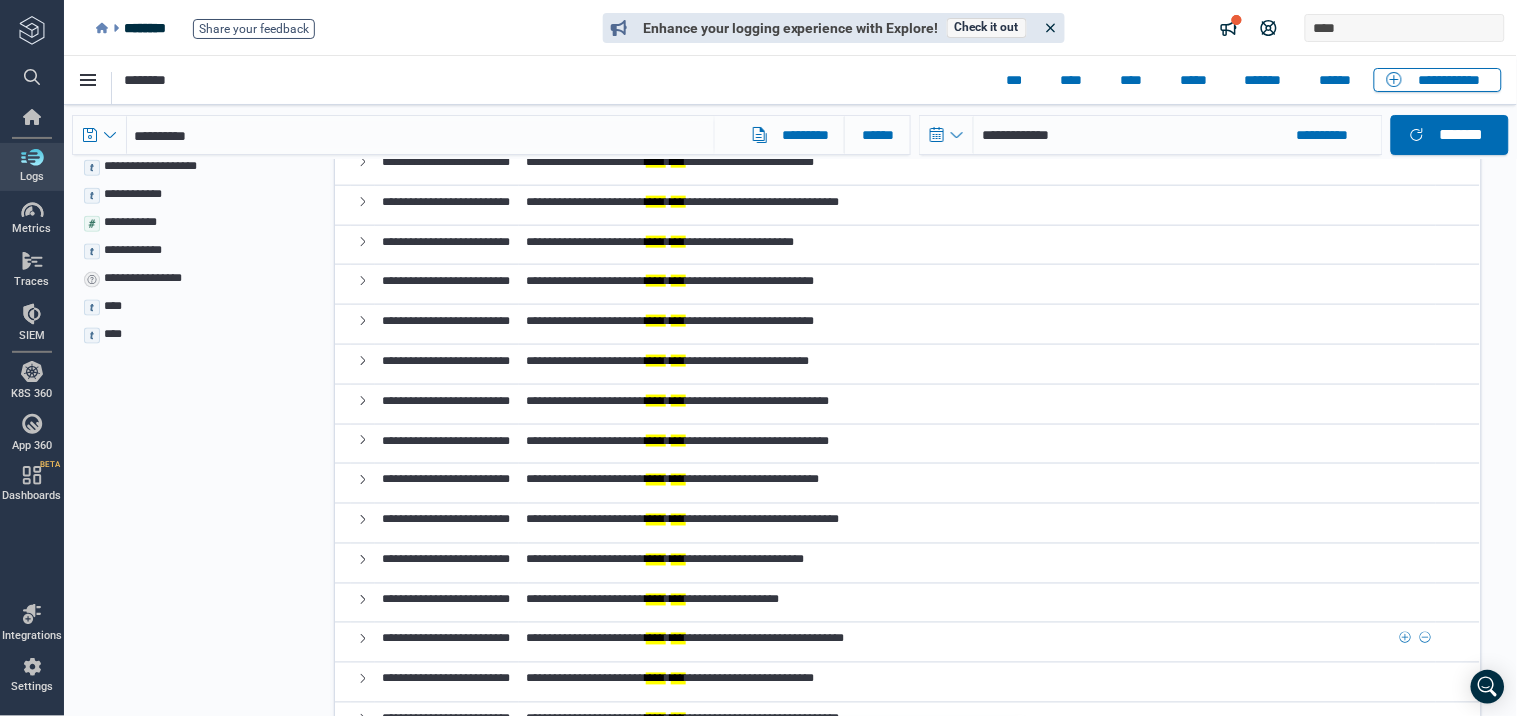 click on "**********" at bounding box center (685, 638) 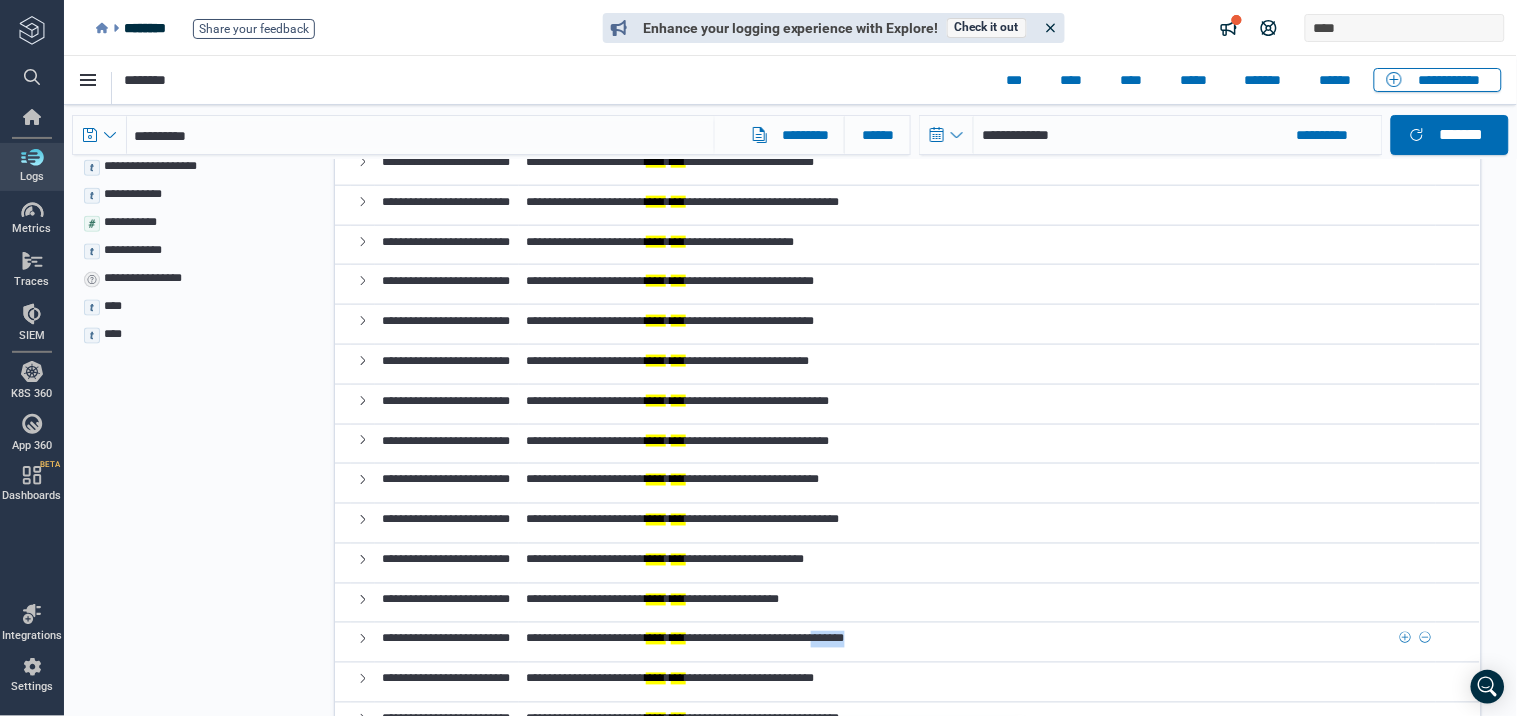 click on "**********" at bounding box center (685, 638) 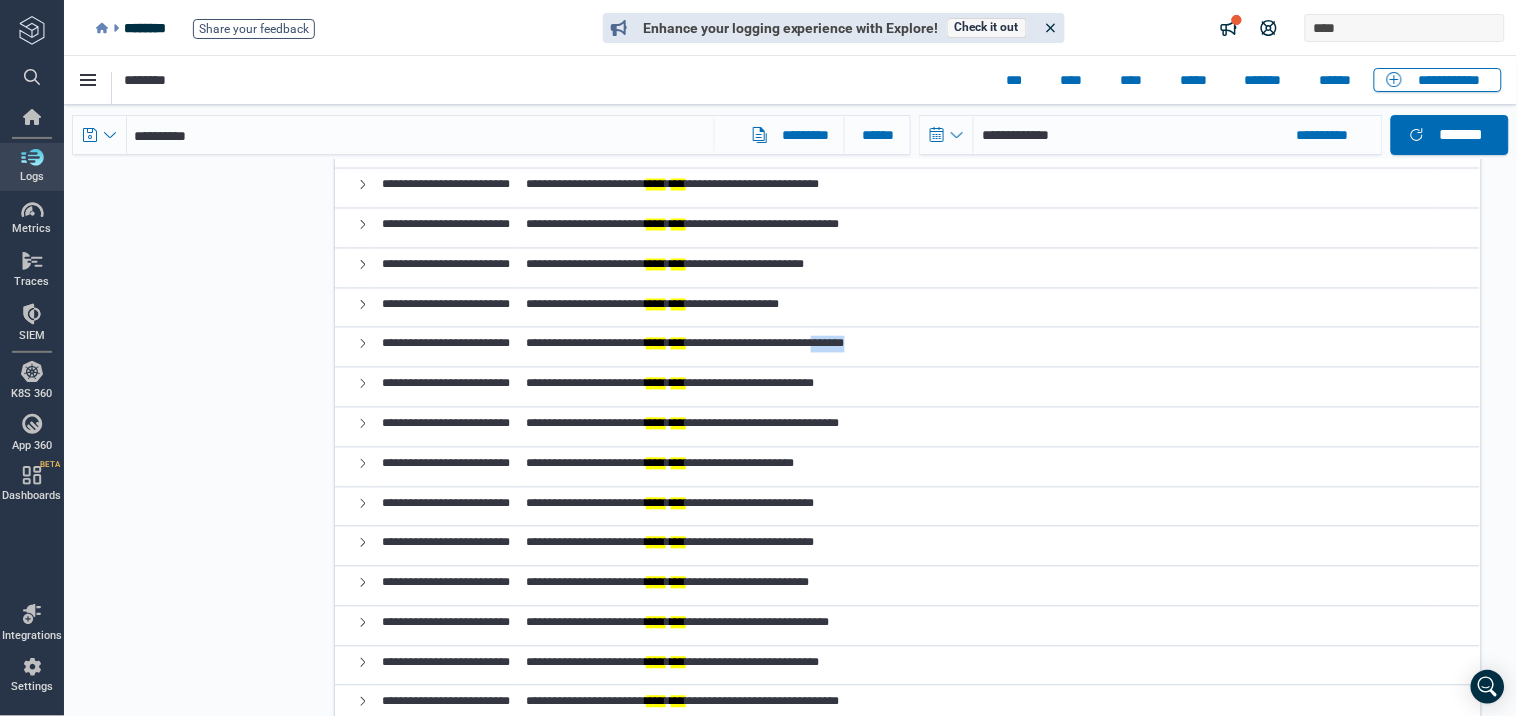 scroll, scrollTop: 888, scrollLeft: 0, axis: vertical 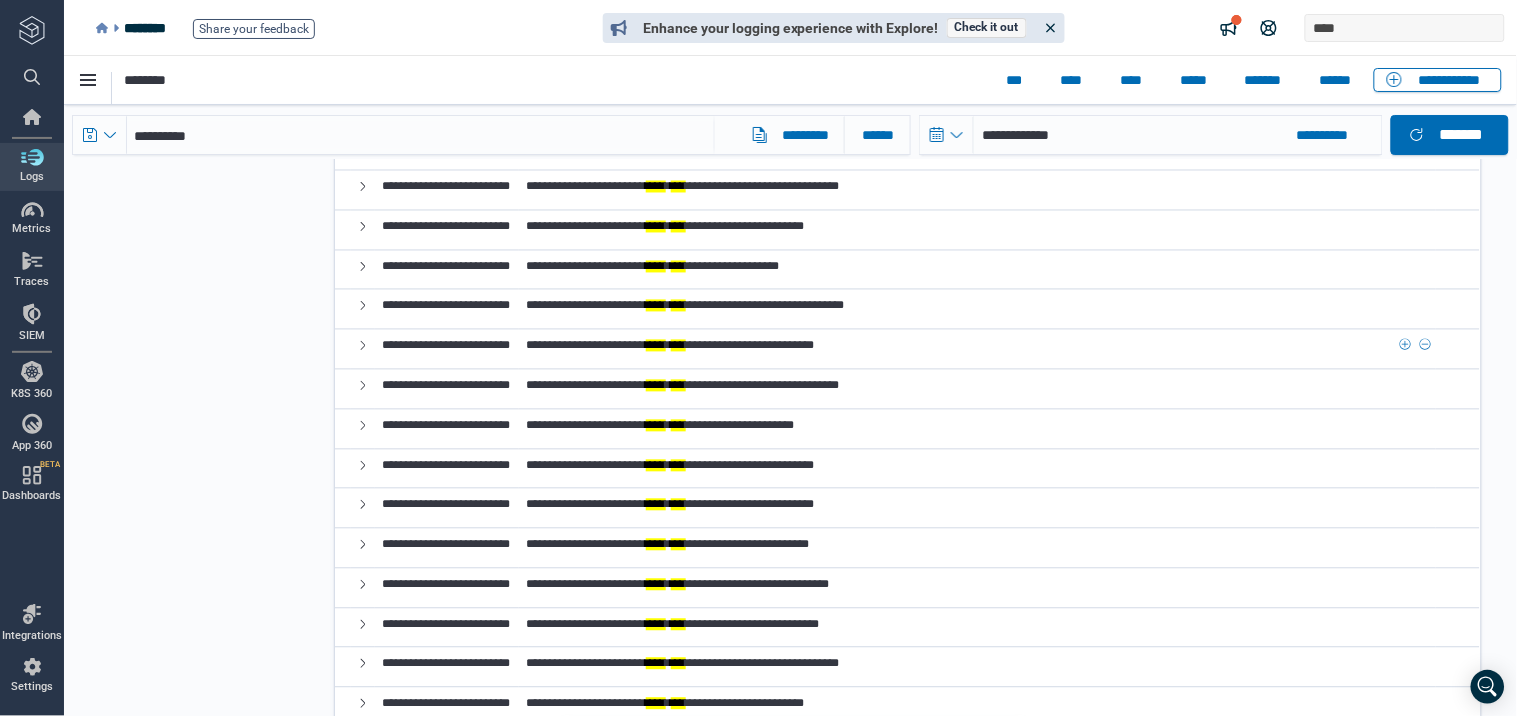 click on "**********" at bounding box center [670, 345] 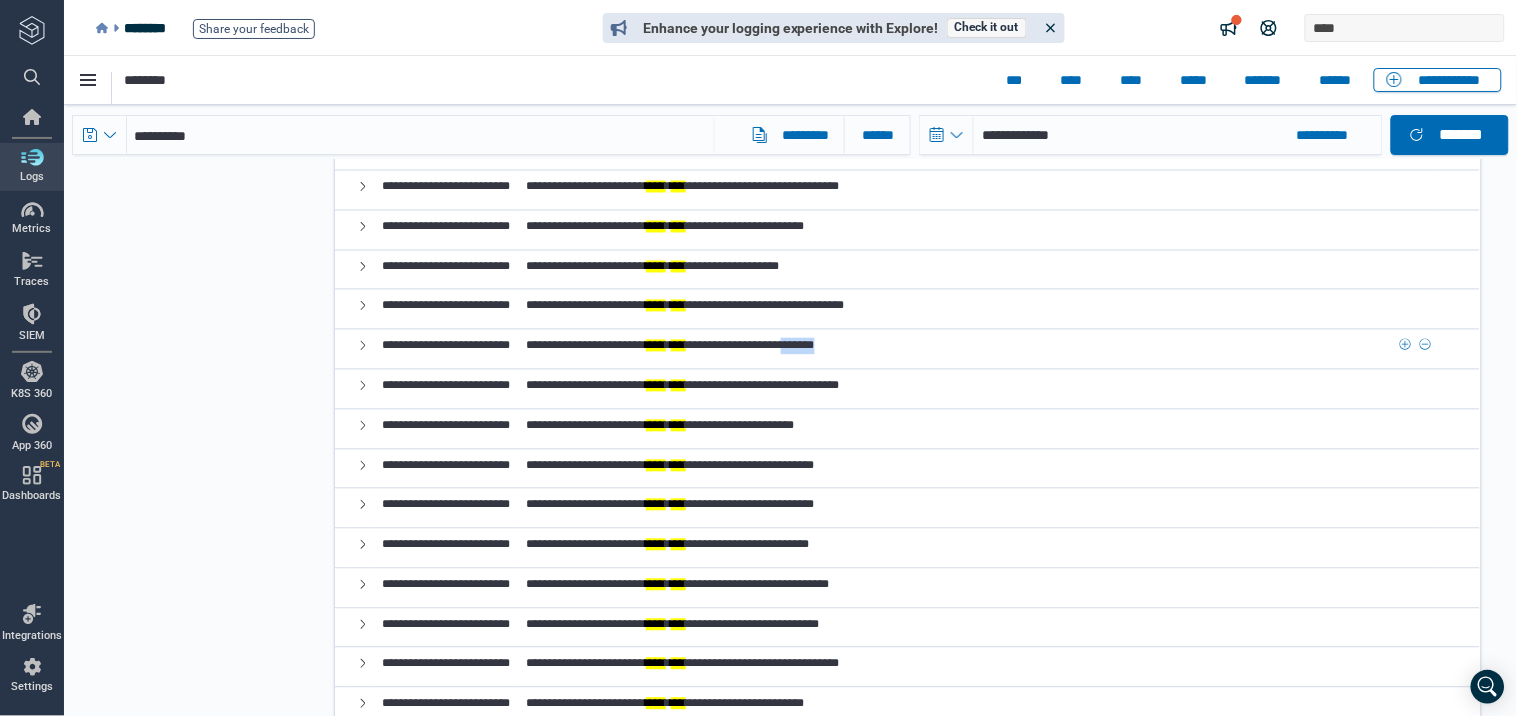 click on "**********" at bounding box center [670, 345] 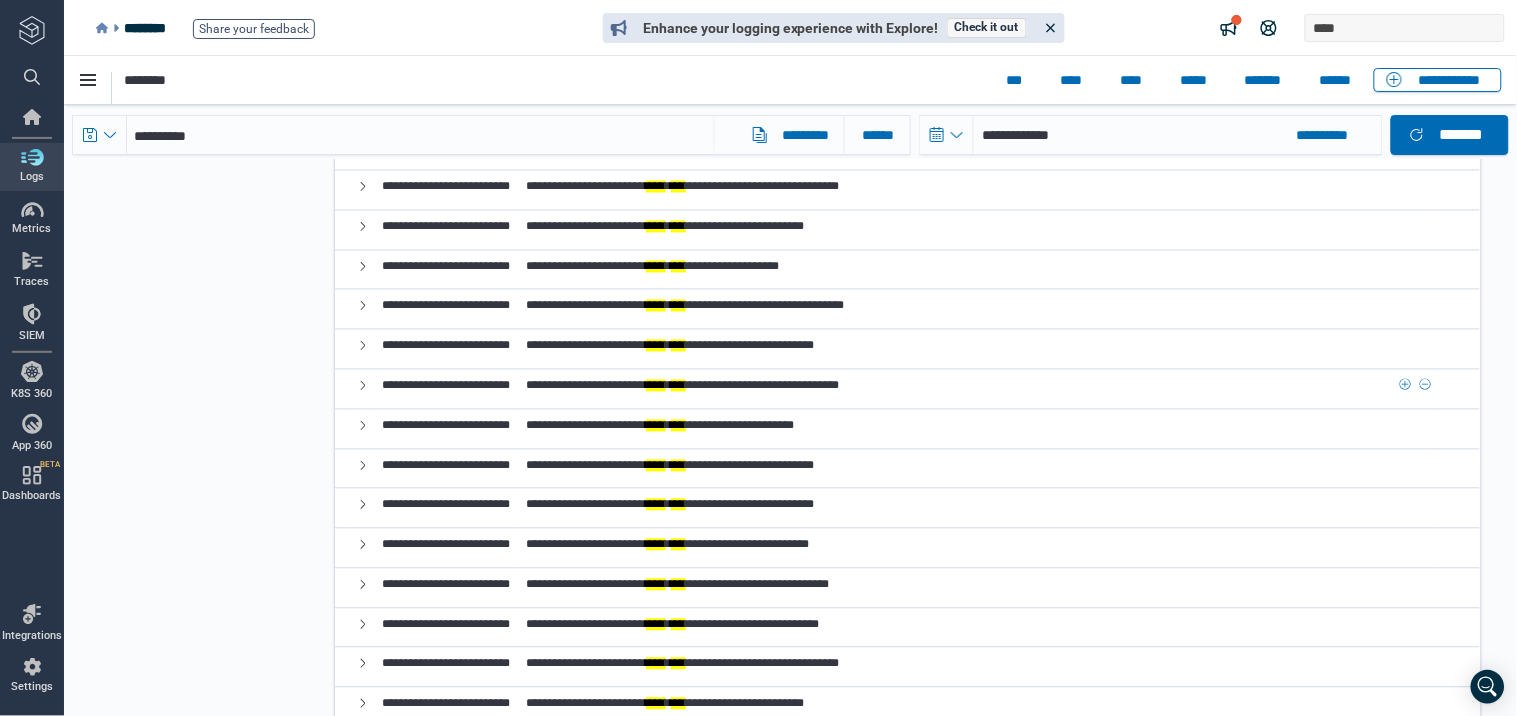 click on "**********" at bounding box center [682, 385] 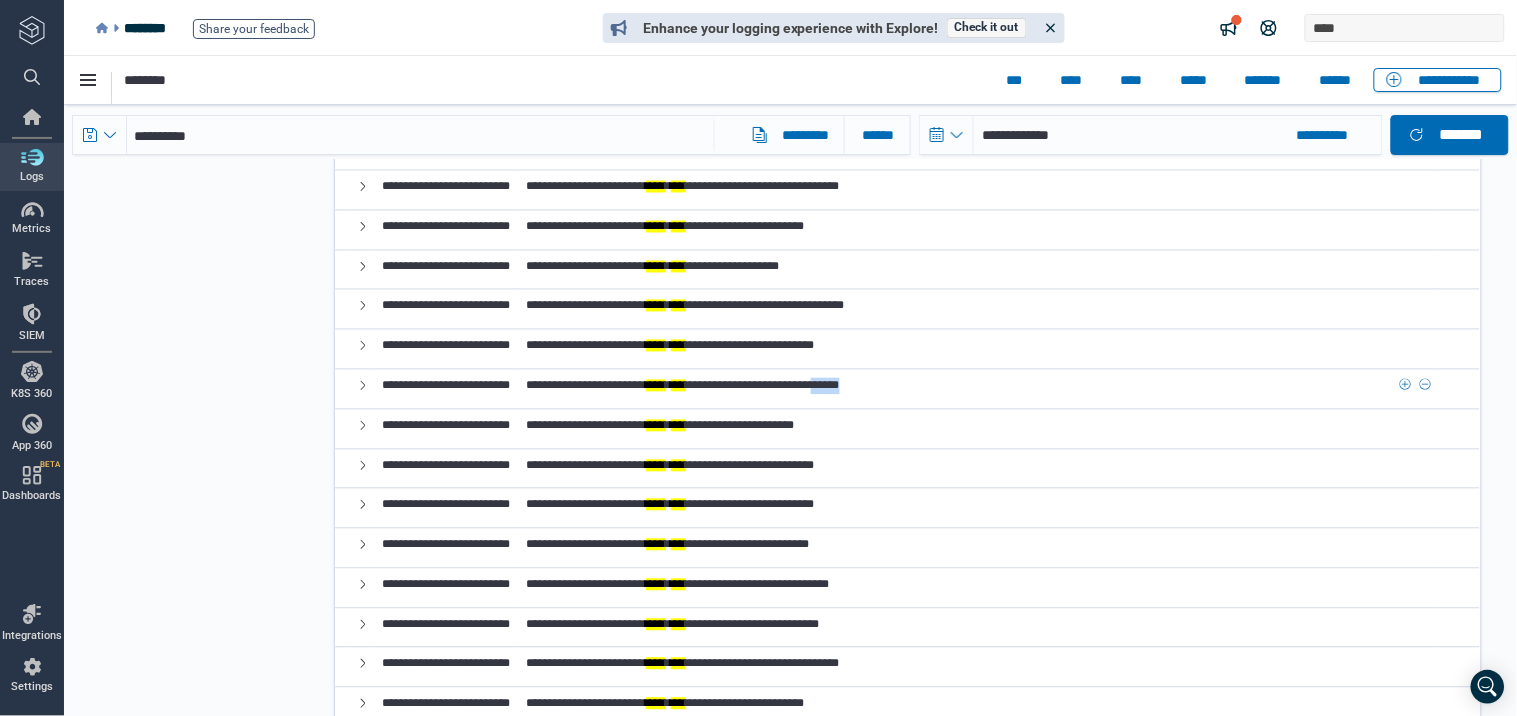 click on "**********" at bounding box center (682, 385) 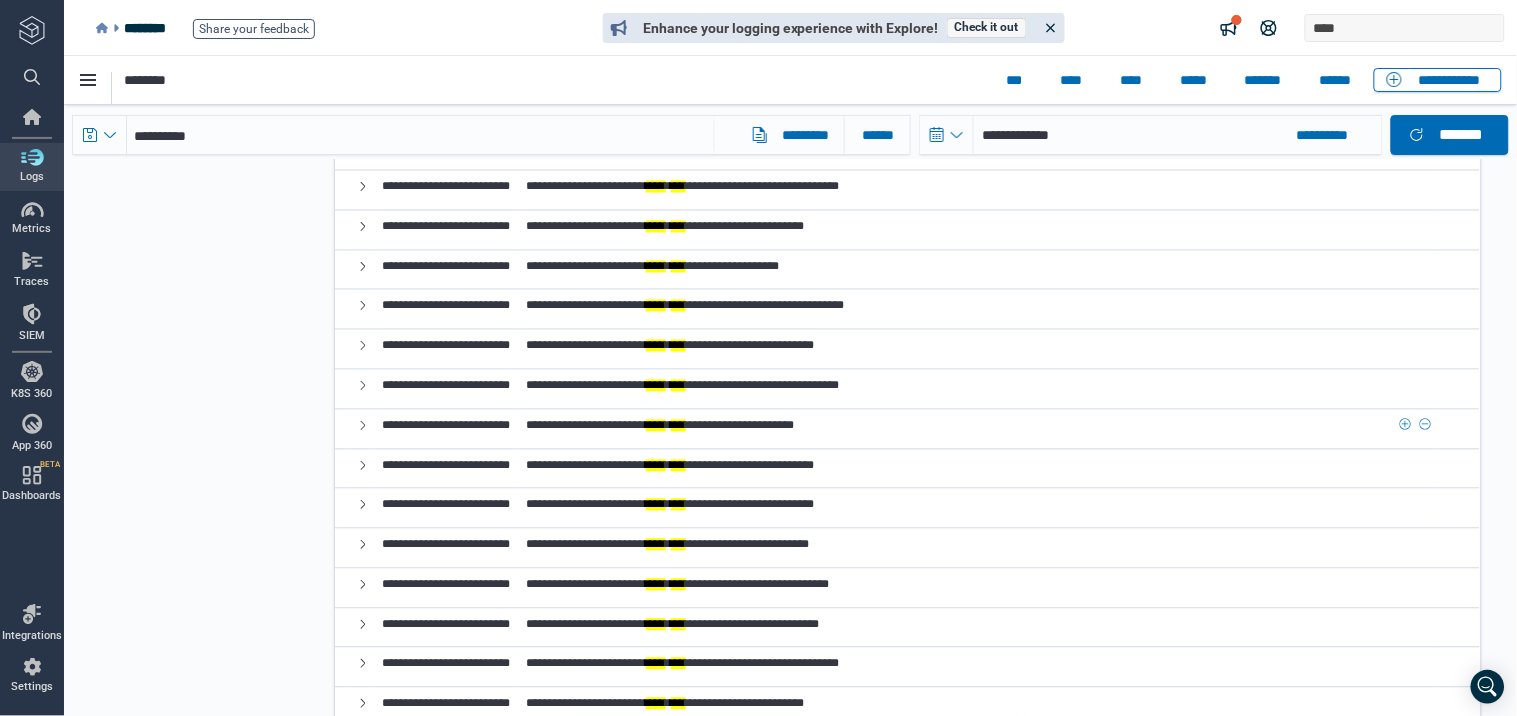 click on "**********" at bounding box center (660, 425) 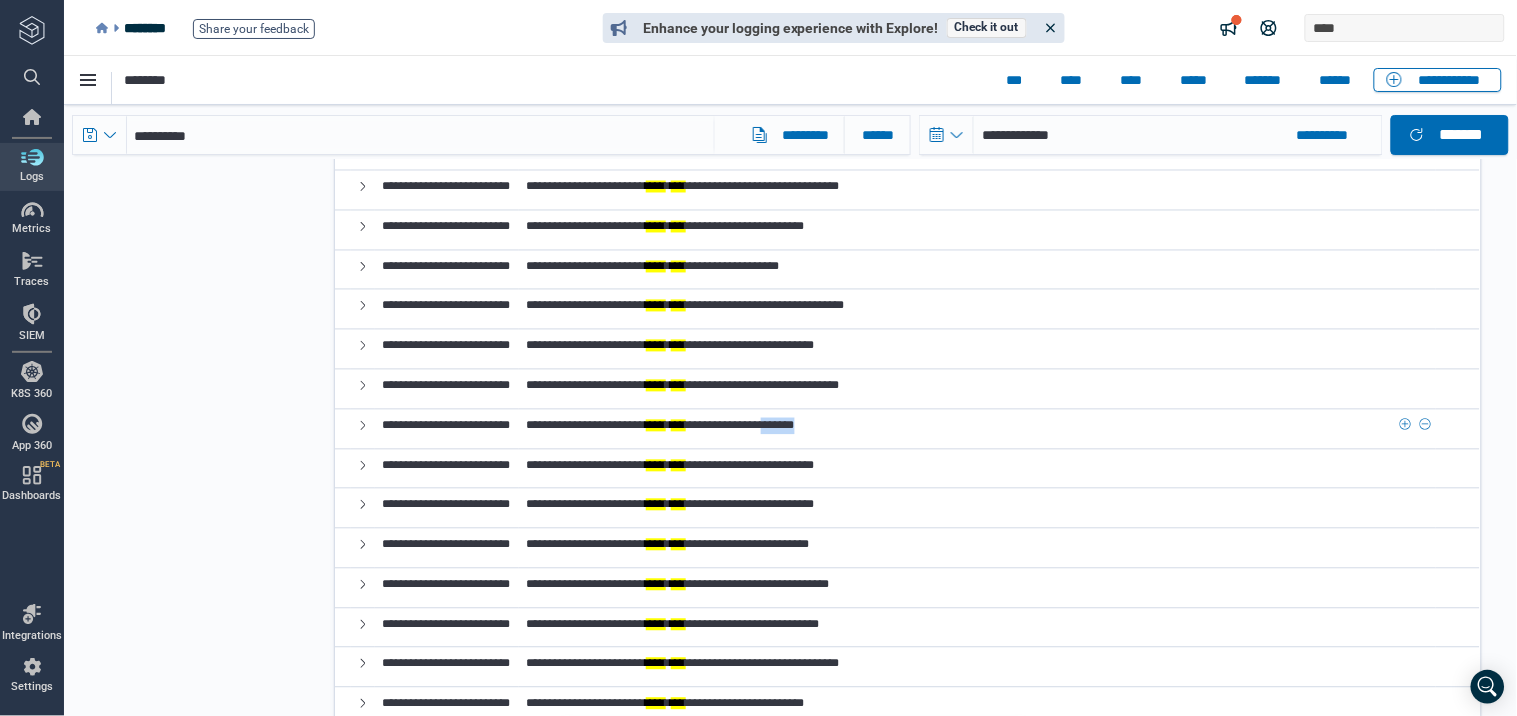 click on "**********" at bounding box center [660, 425] 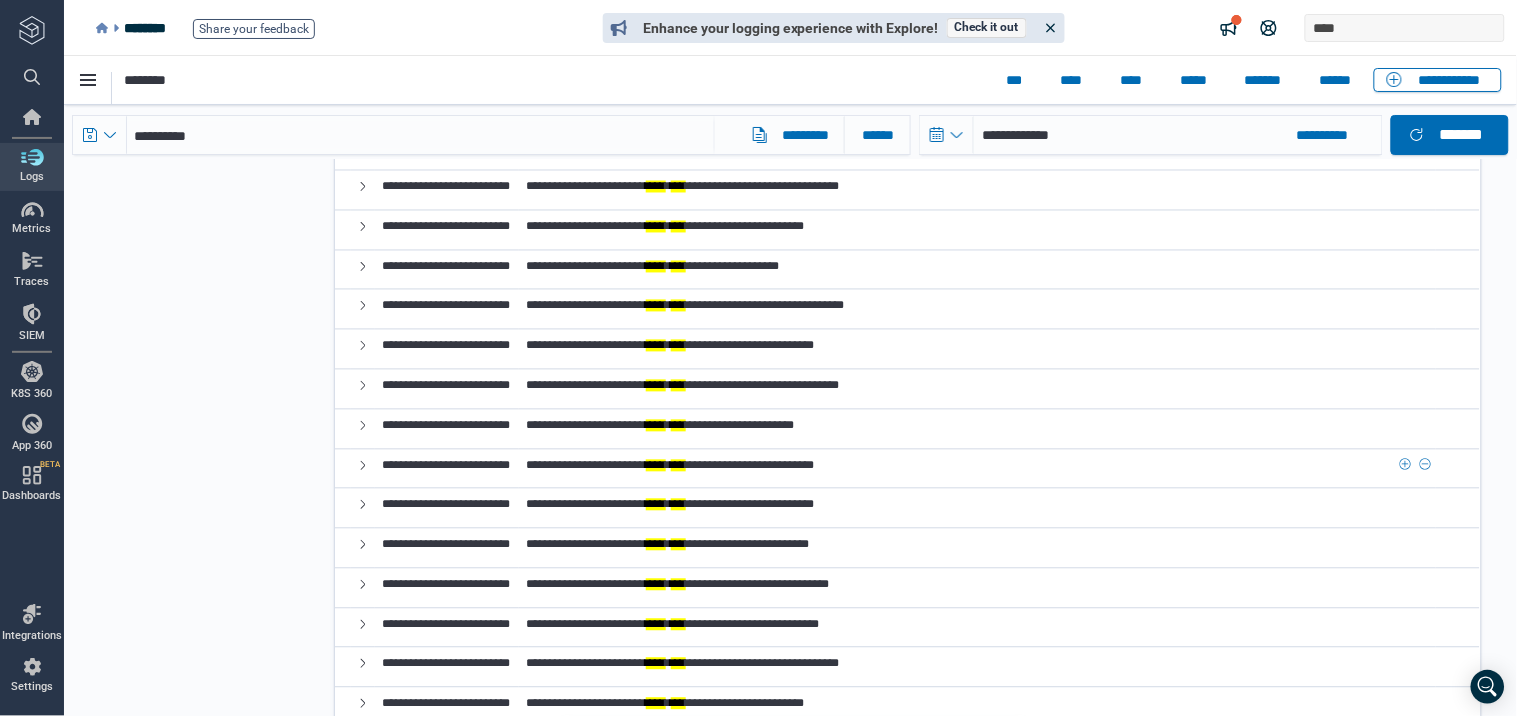 click on "**********" at bounding box center (670, 465) 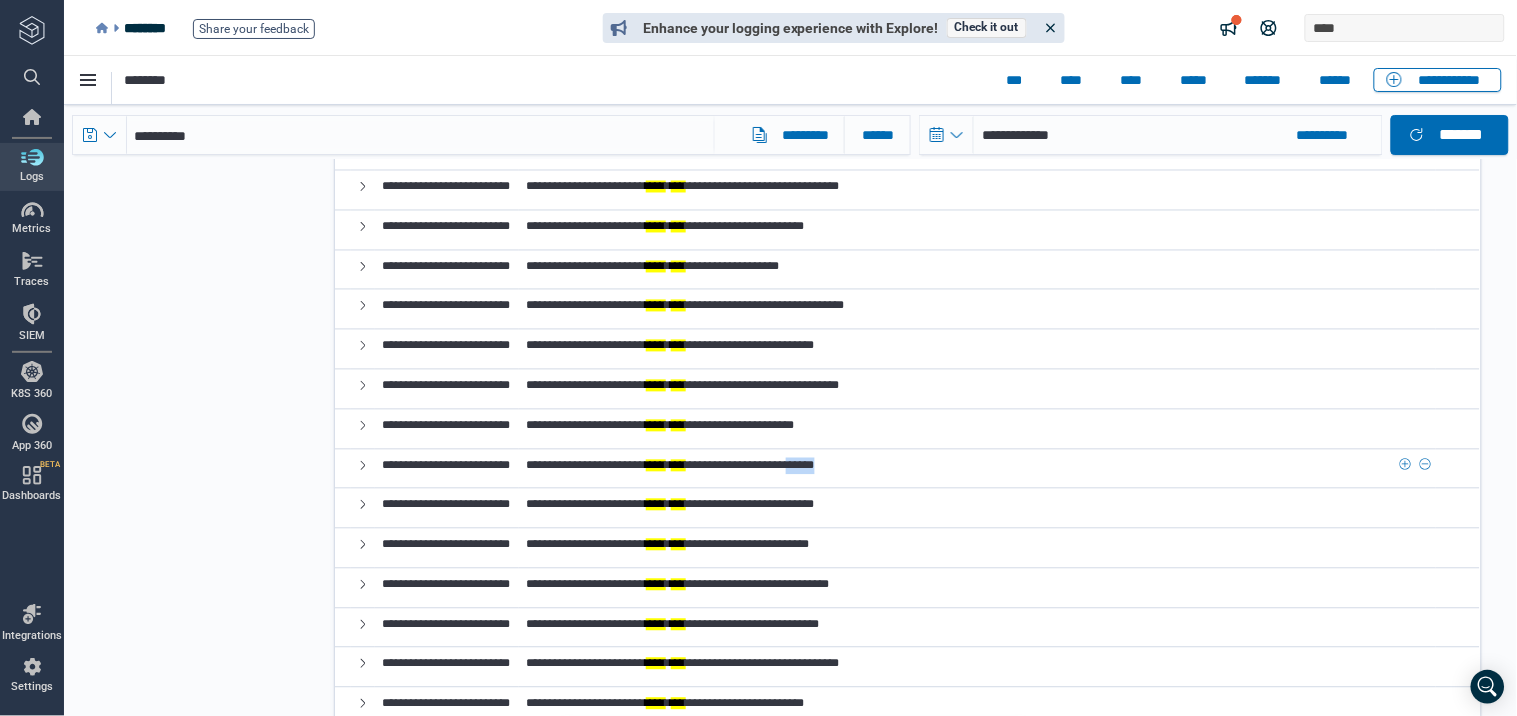 click on "**********" at bounding box center (670, 465) 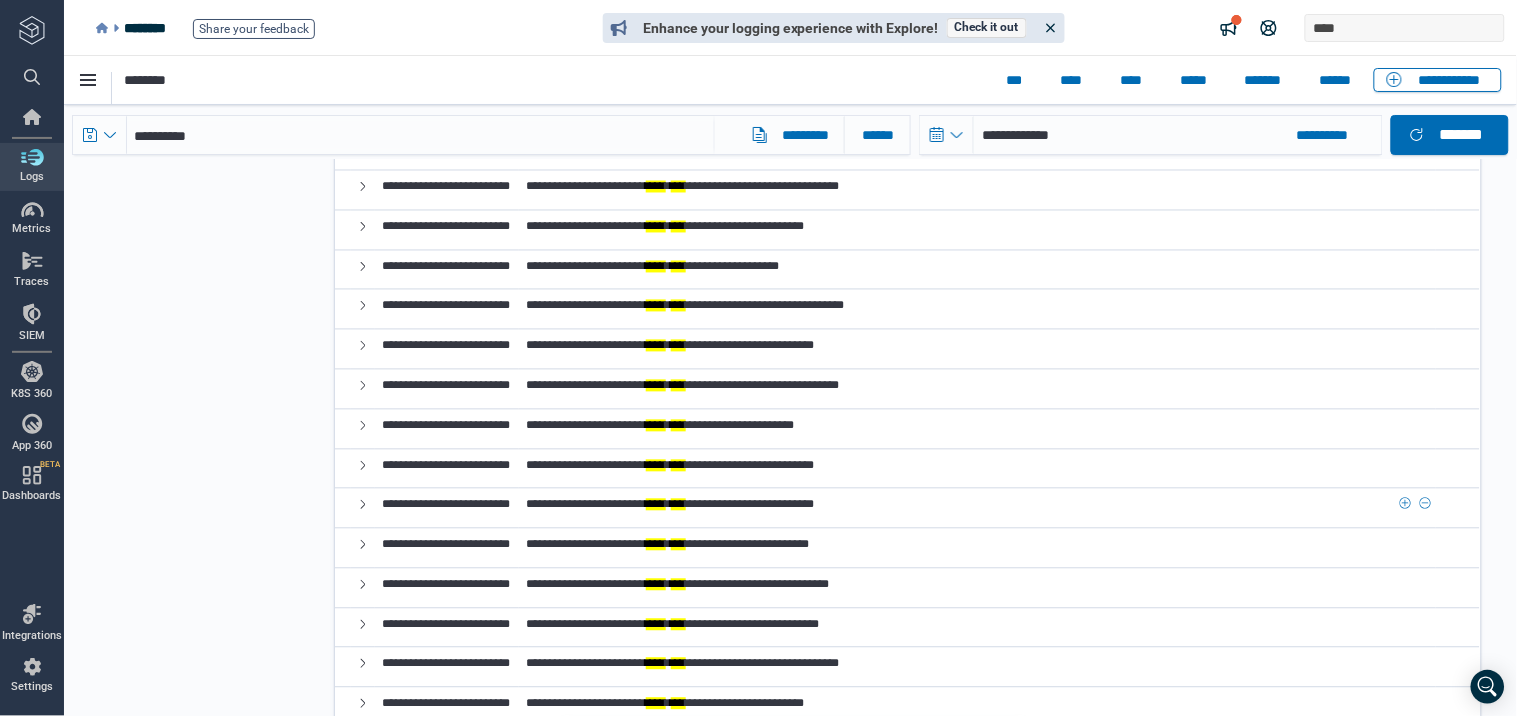click on "**********" at bounding box center [670, 504] 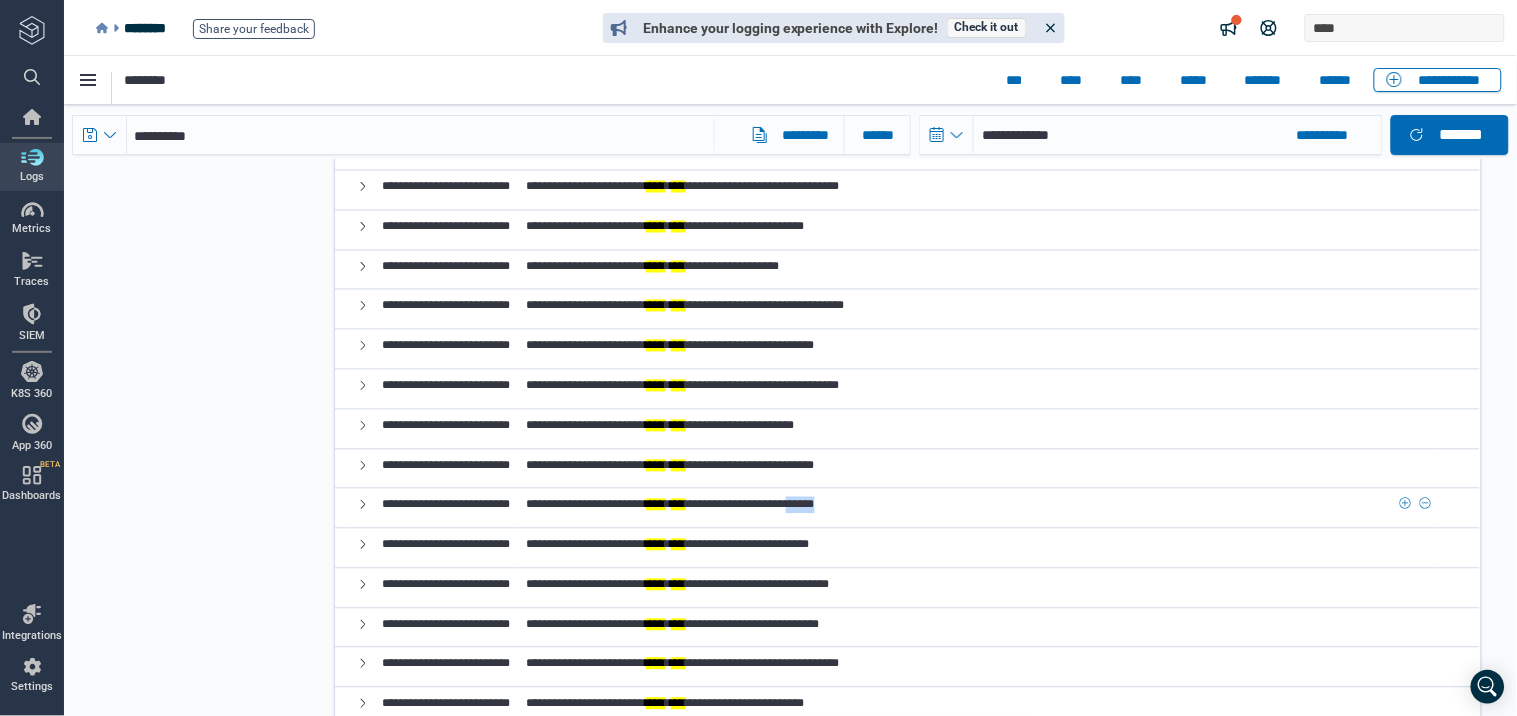 click on "**********" at bounding box center [670, 504] 